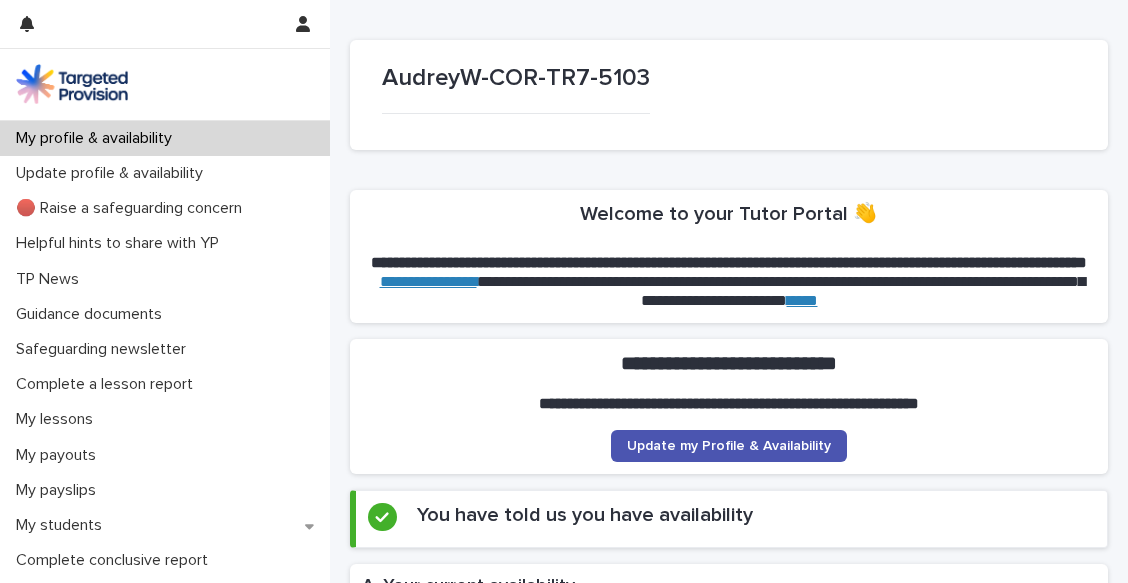scroll, scrollTop: 0, scrollLeft: 0, axis: both 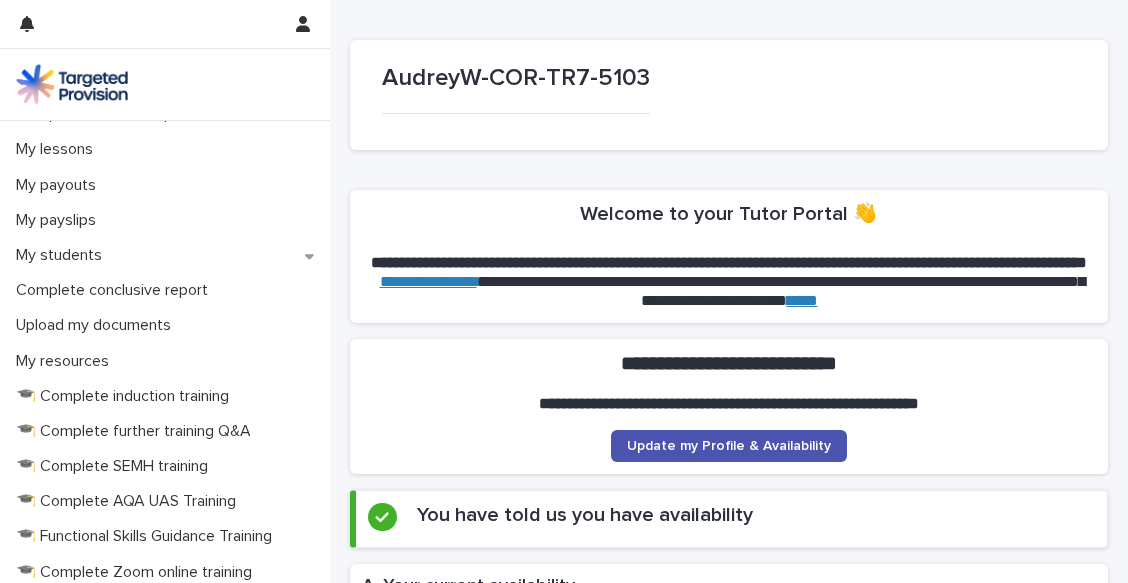 click on "My resources" at bounding box center [66, 361] 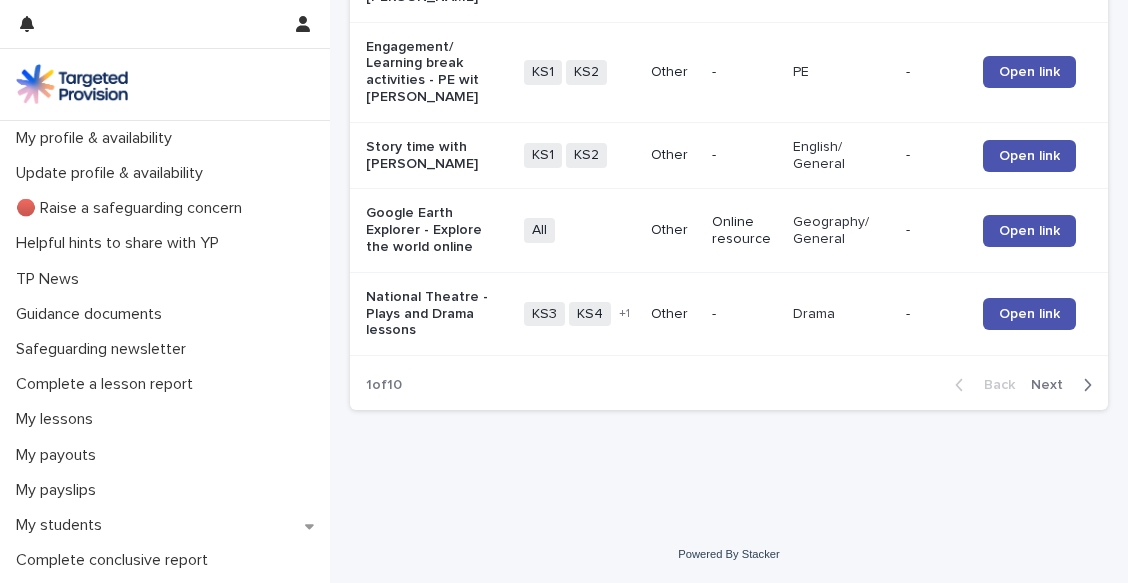 scroll, scrollTop: 2834, scrollLeft: 0, axis: vertical 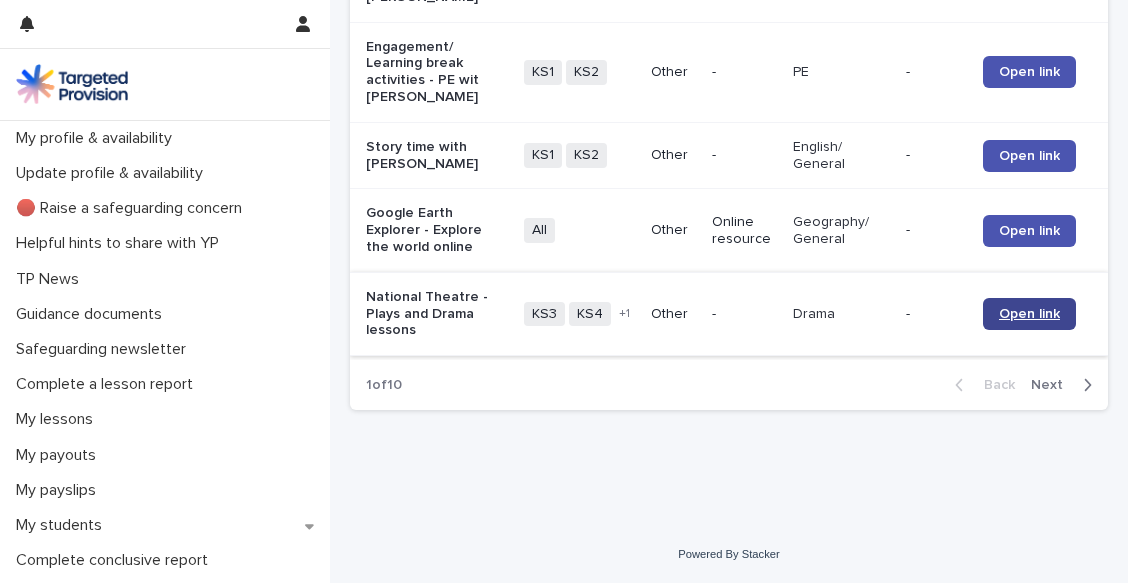 click on "Open link" at bounding box center [1029, 314] 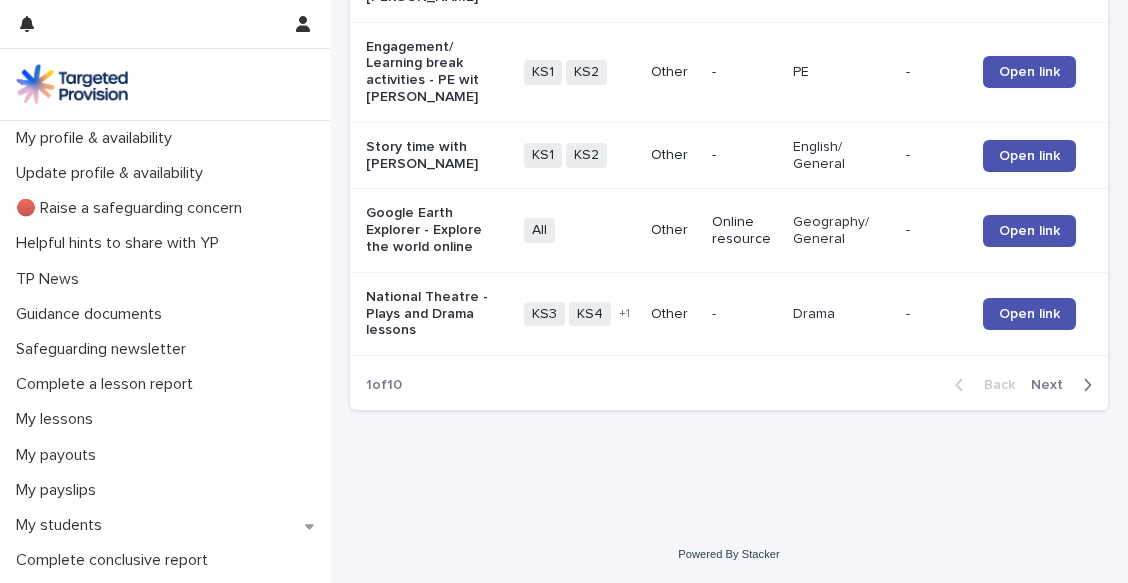 click 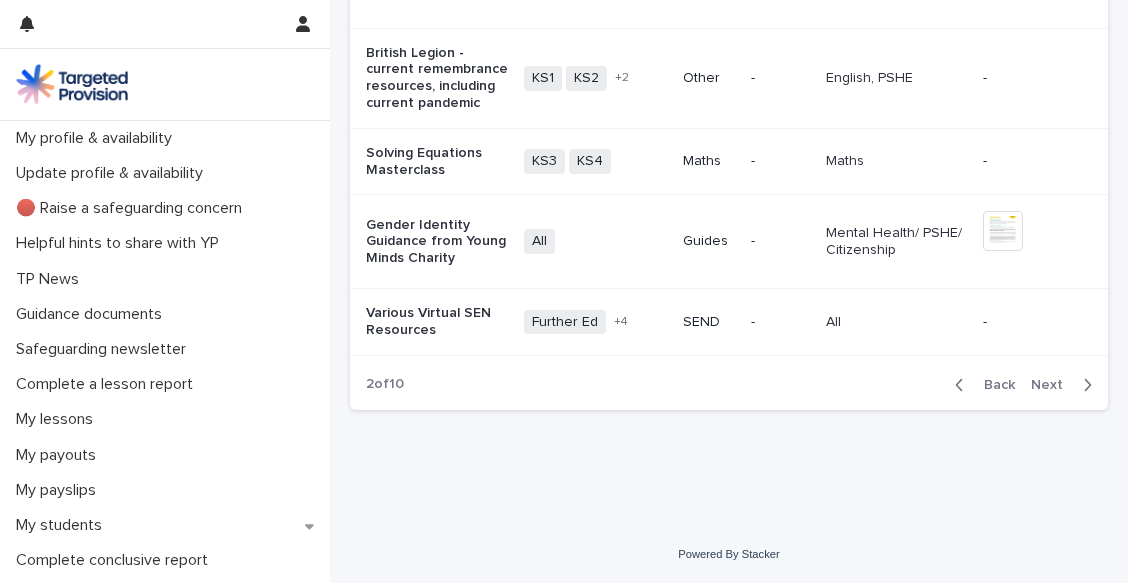 click at bounding box center (1083, 385) 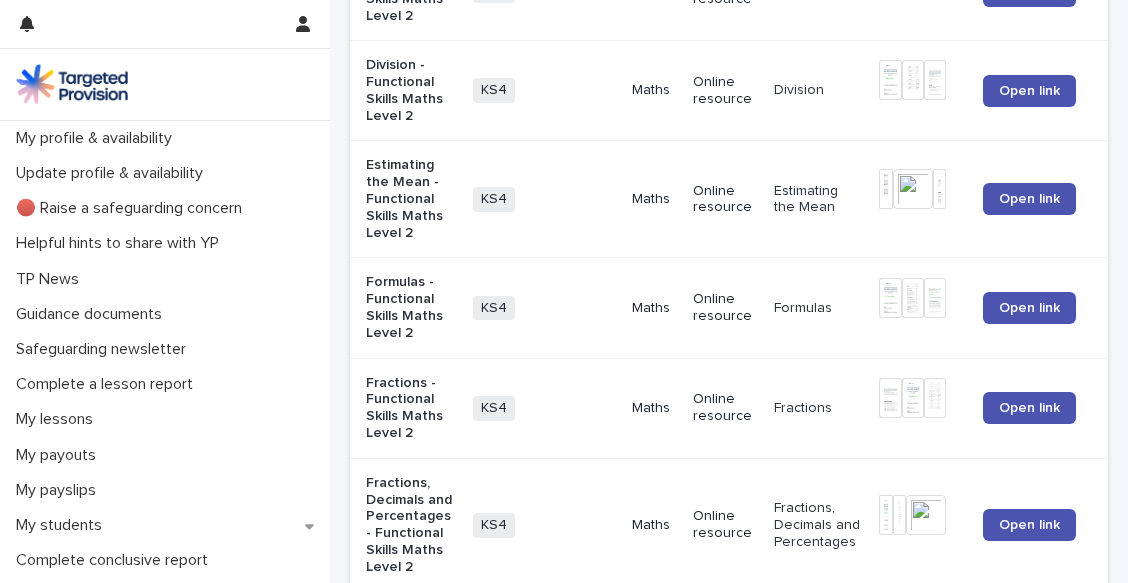click on "Open link" at bounding box center [1041, 525] 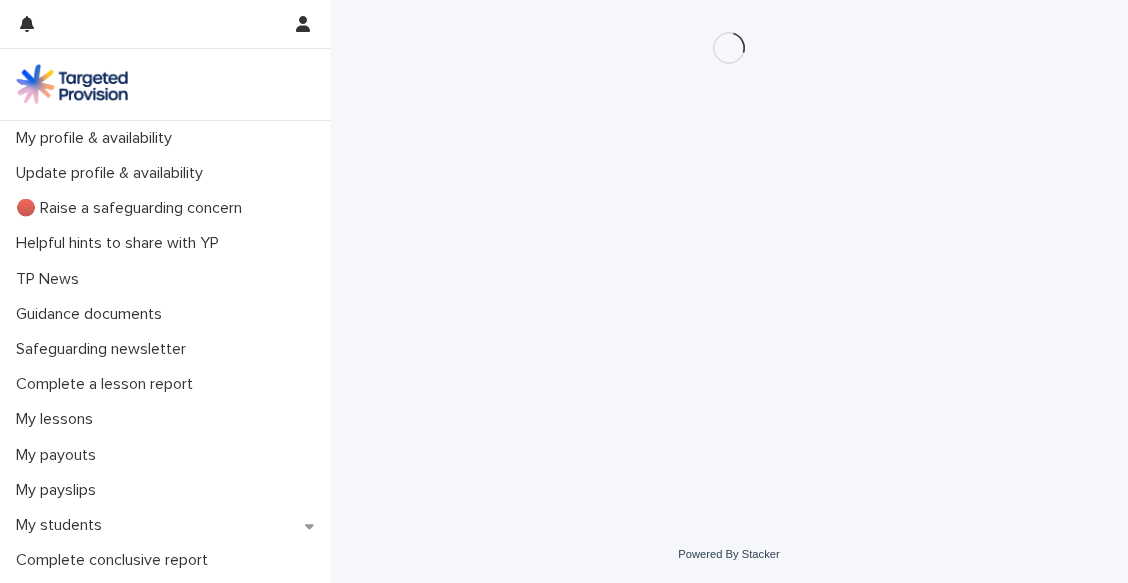 scroll, scrollTop: 0, scrollLeft: 0, axis: both 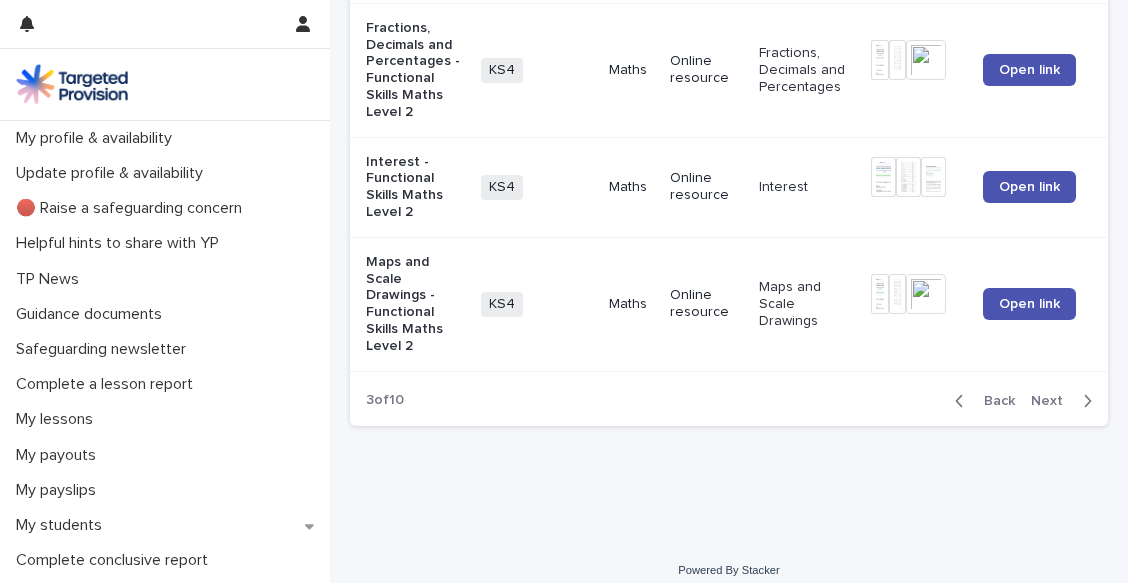 click 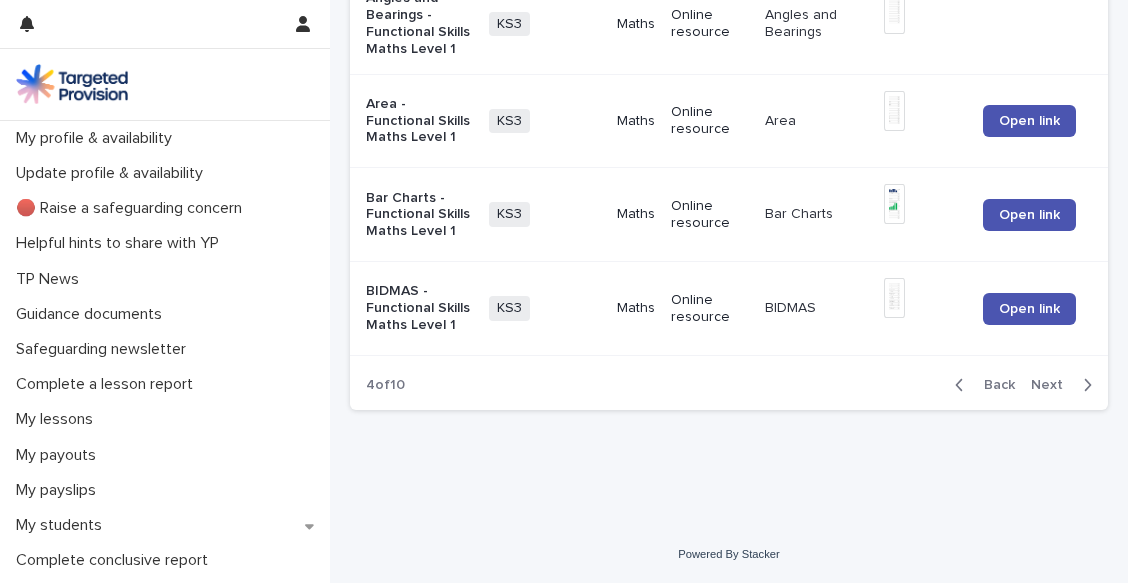 scroll, scrollTop: 3095, scrollLeft: 0, axis: vertical 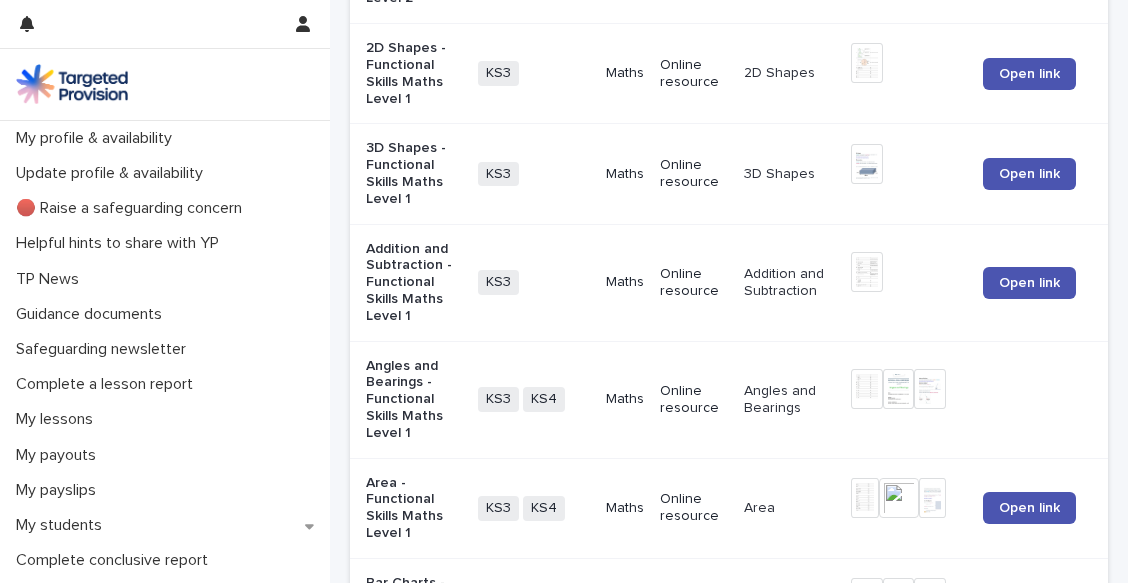 click at bounding box center (1083, 788) 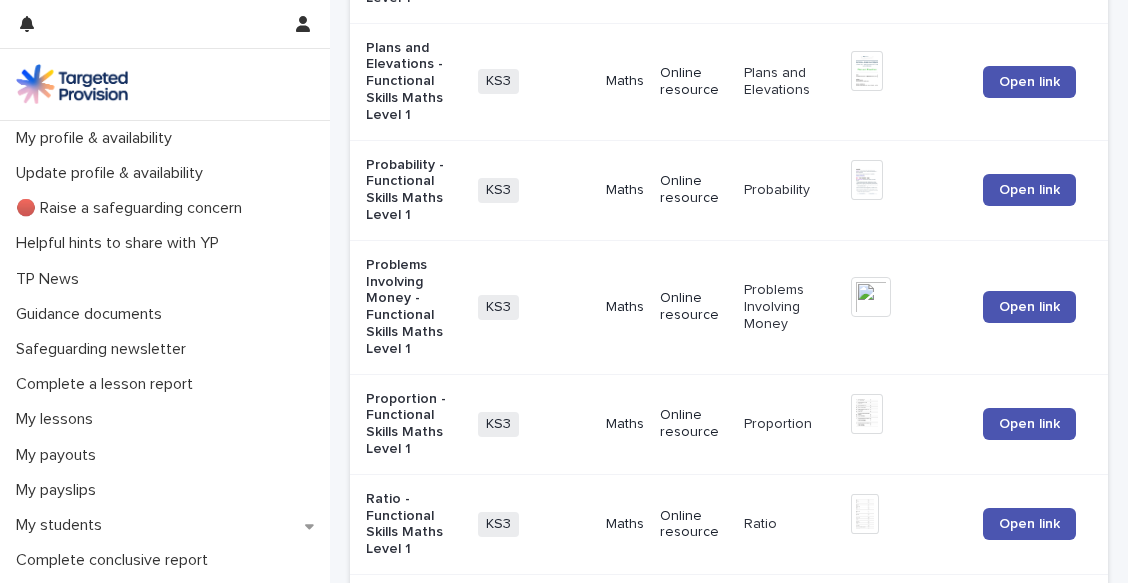 scroll, scrollTop: 3059, scrollLeft: 0, axis: vertical 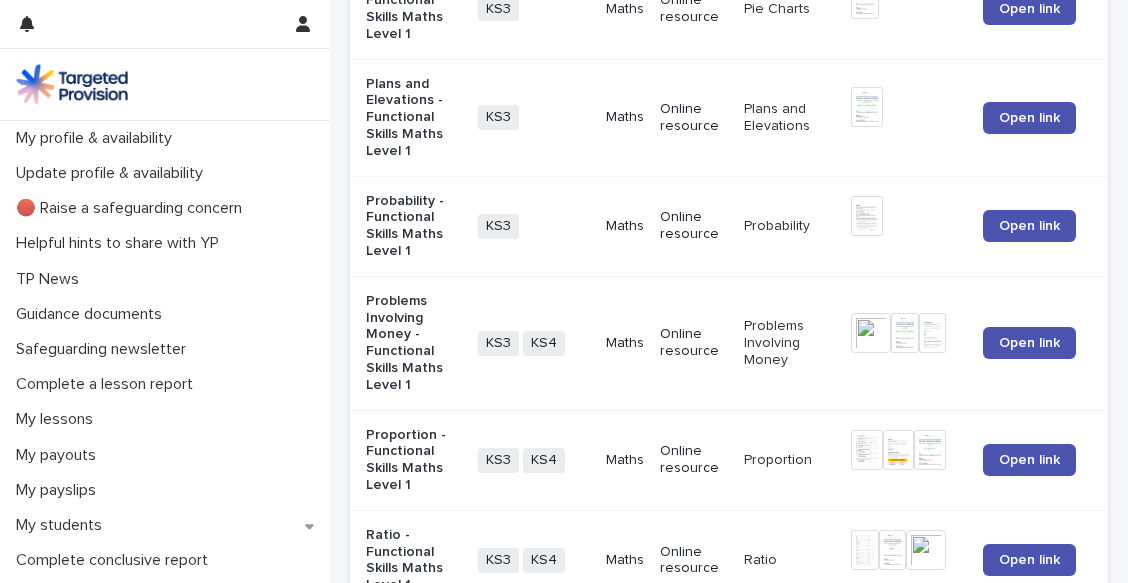click 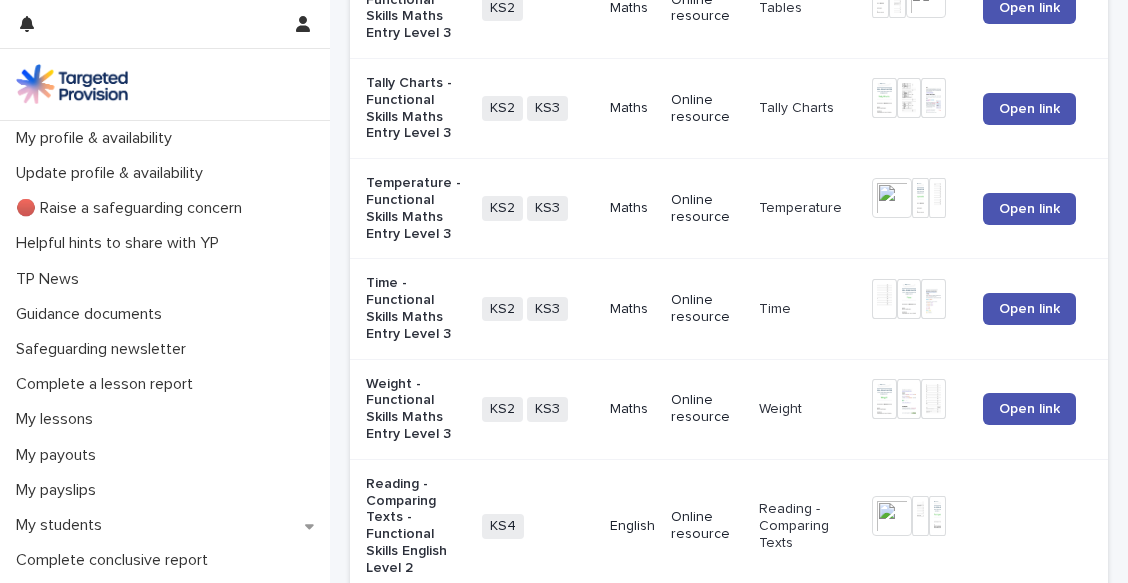 click on "Open link" at bounding box center [1041, 409] 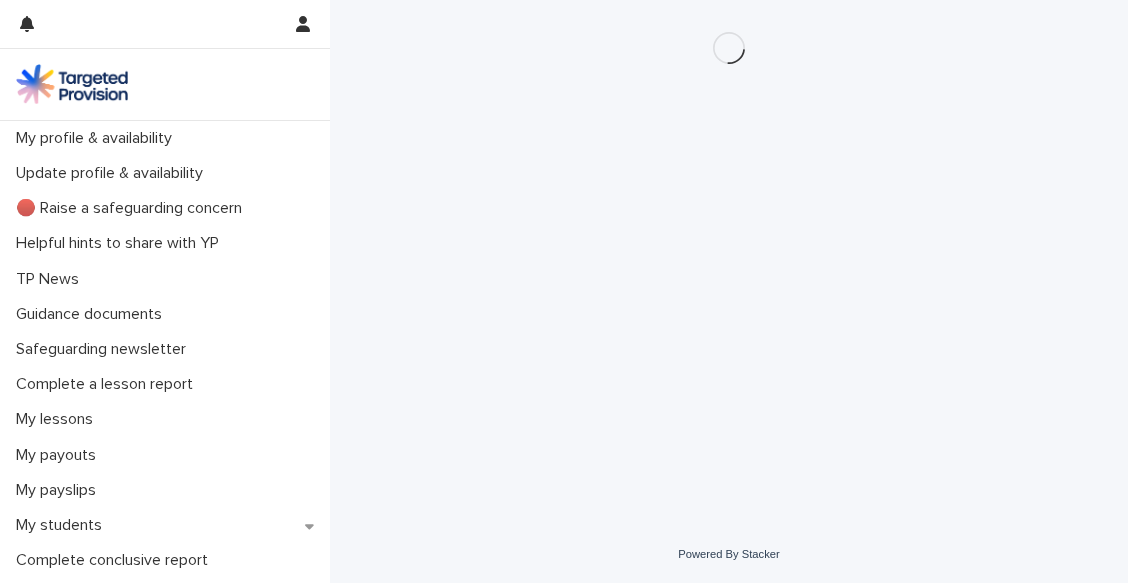 scroll, scrollTop: 0, scrollLeft: 0, axis: both 